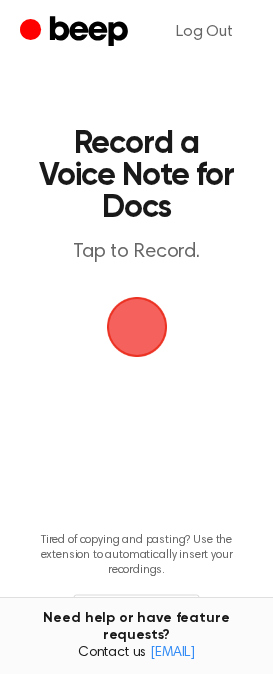 scroll, scrollTop: 0, scrollLeft: 0, axis: both 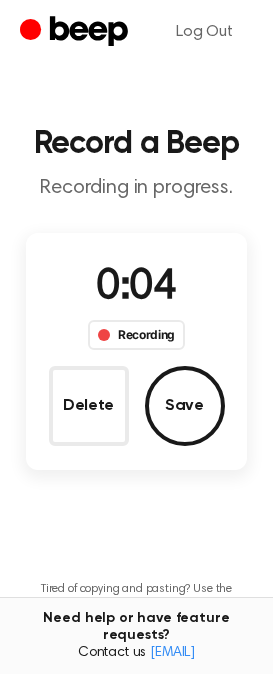 click on "Save" at bounding box center (185, 406) 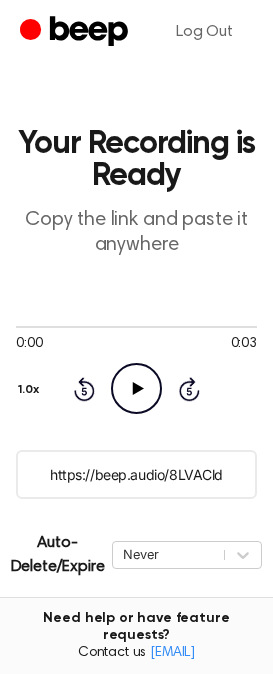 click 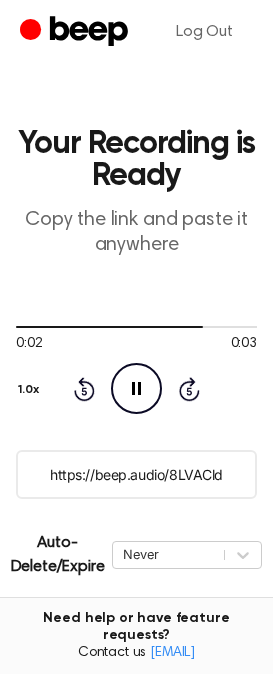 click on "Pause Audio" 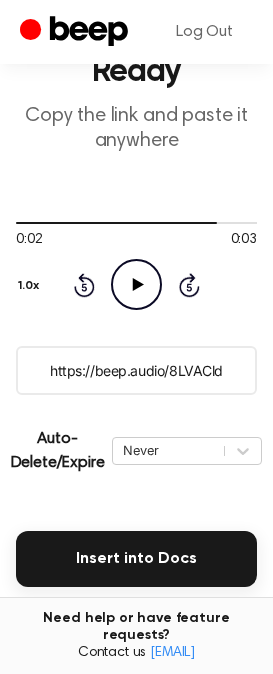 scroll, scrollTop: 264, scrollLeft: 0, axis: vertical 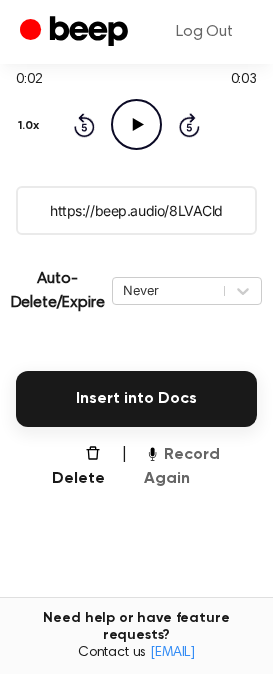 click on "Record Again" at bounding box center (200, 467) 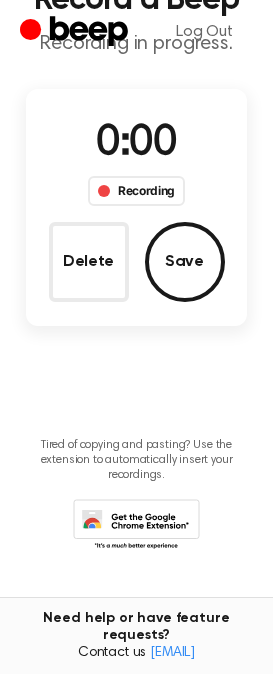scroll, scrollTop: 0, scrollLeft: 0, axis: both 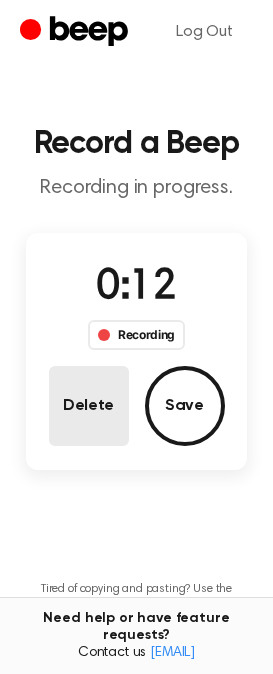 click on "Delete" at bounding box center (89, 406) 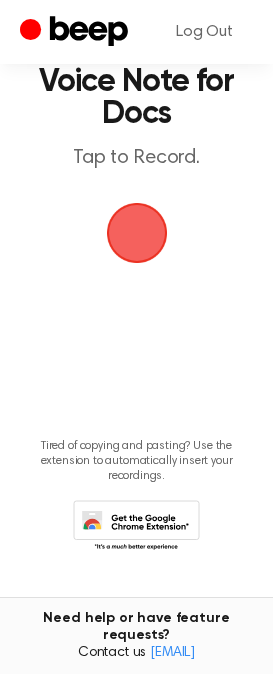 scroll, scrollTop: 0, scrollLeft: 0, axis: both 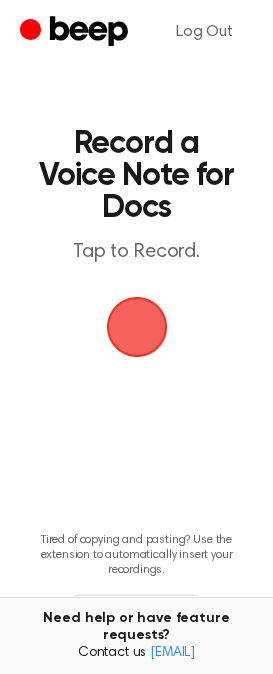click at bounding box center (137, 327) 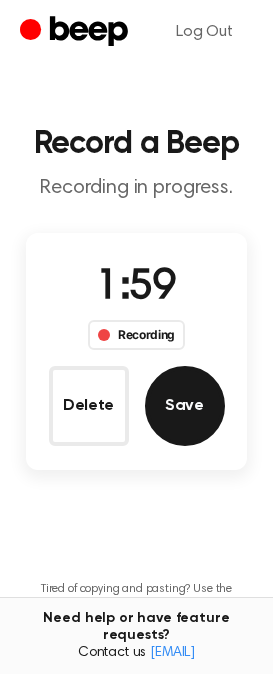 click on "Save" at bounding box center [185, 406] 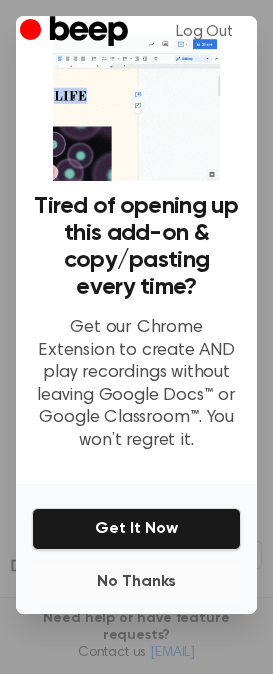 click on "No Thanks" at bounding box center (136, 582) 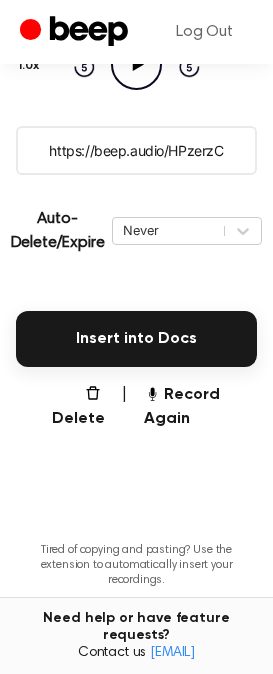 scroll, scrollTop: 330, scrollLeft: 0, axis: vertical 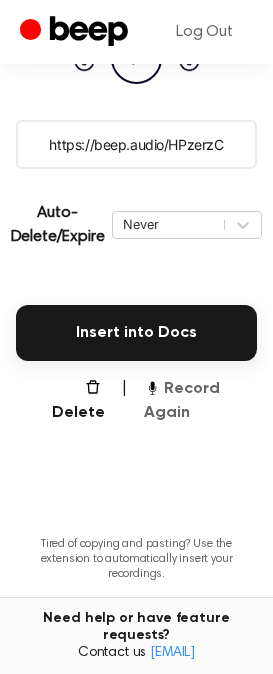 click on "Record Again" at bounding box center [200, 401] 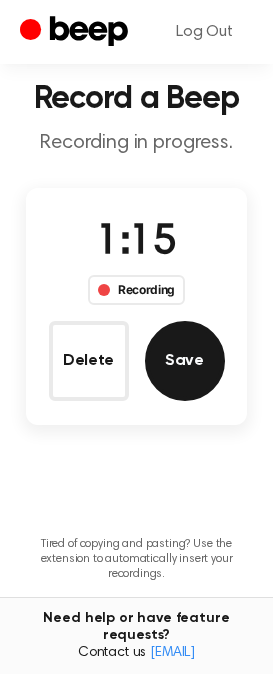 click on "Delete" at bounding box center (89, 361) 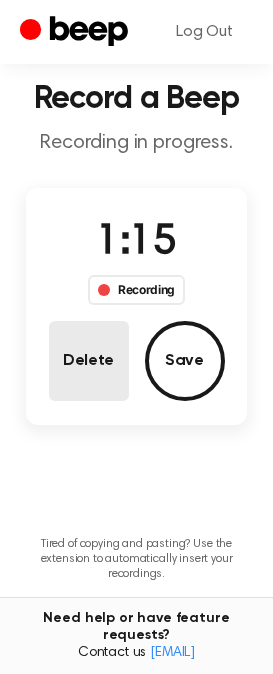 scroll, scrollTop: 0, scrollLeft: 0, axis: both 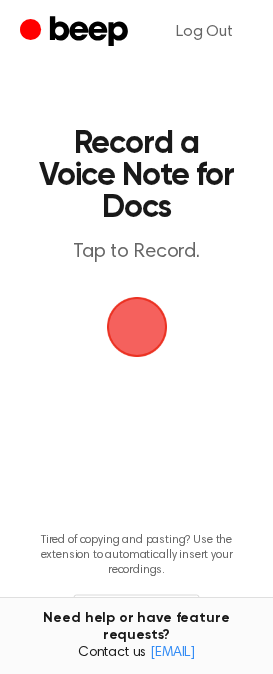 click at bounding box center (137, 327) 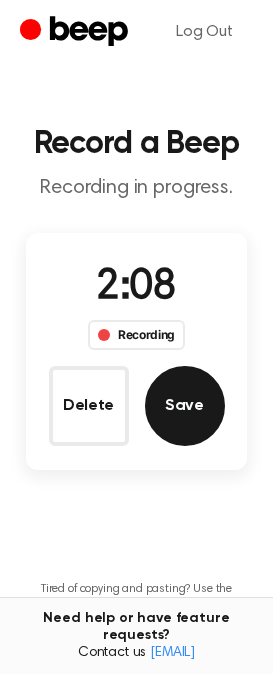 click on "Save" at bounding box center (185, 406) 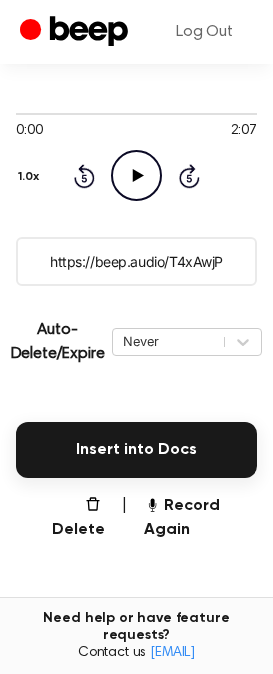 scroll, scrollTop: 223, scrollLeft: 0, axis: vertical 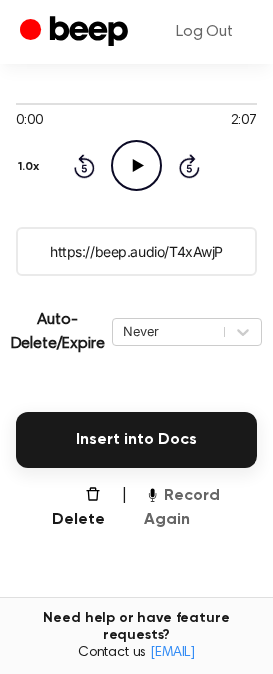 click on "Record Again" at bounding box center (200, 508) 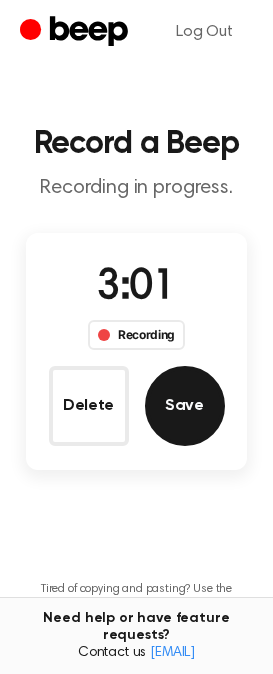 click on "Save" at bounding box center [185, 406] 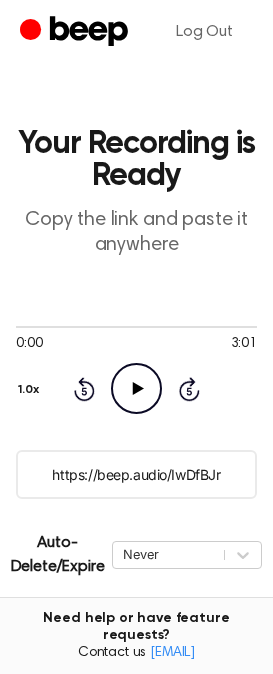 click on "https://beep.audio/IwDfBJr" at bounding box center (136, 474) 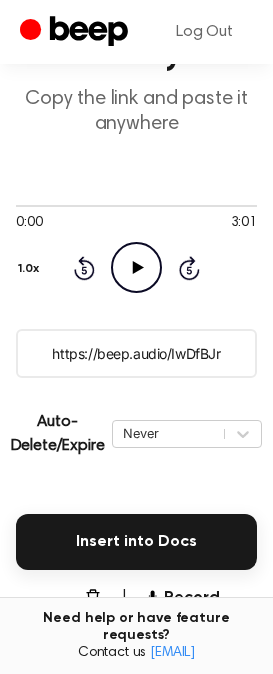 scroll, scrollTop: 188, scrollLeft: 0, axis: vertical 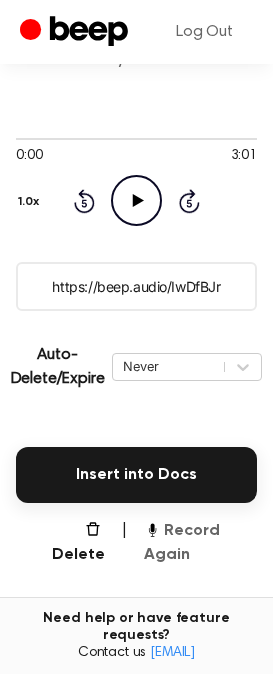 click on "Record Again" at bounding box center [200, 543] 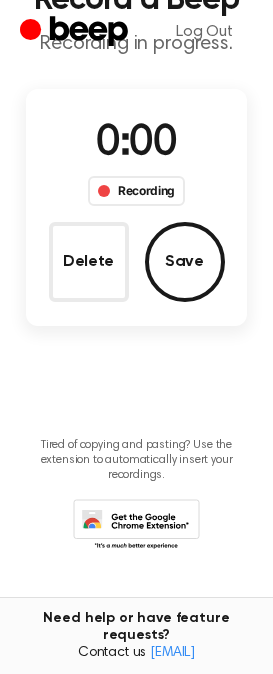scroll, scrollTop: 0, scrollLeft: 0, axis: both 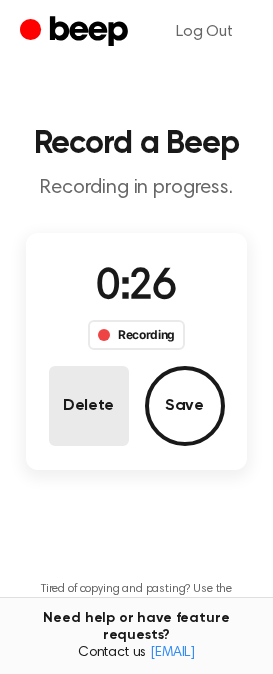 click on "Delete" at bounding box center (89, 406) 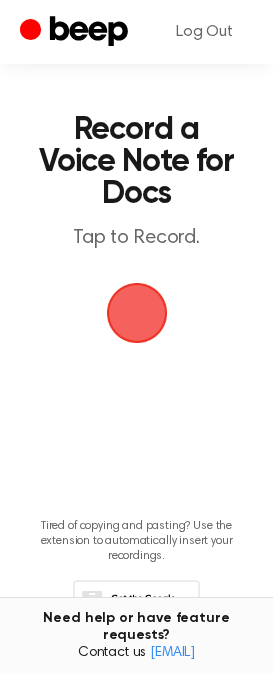 scroll, scrollTop: 0, scrollLeft: 0, axis: both 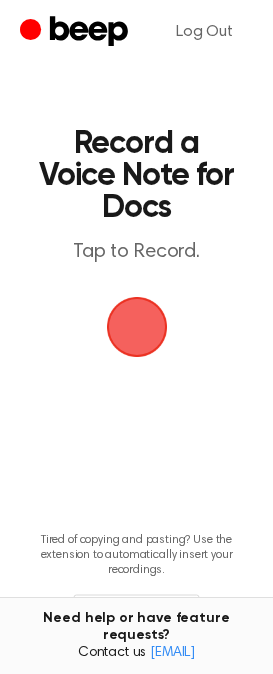 click on "Record a Voice Note for Docs Tap to Record. Tired of copying and pasting? Use the extension to automatically insert your recordings. Need help or have feature requests? Contact us support@beepaudio.com" at bounding box center [136, 352] 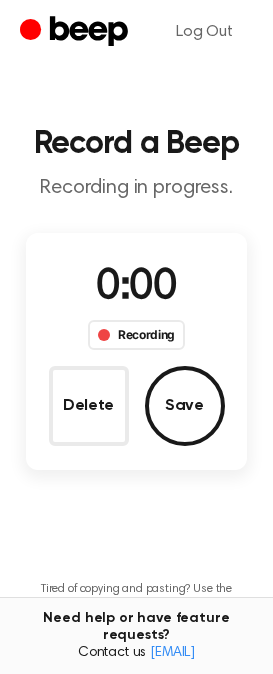 click on "0:00 Recording" at bounding box center [136, 303] 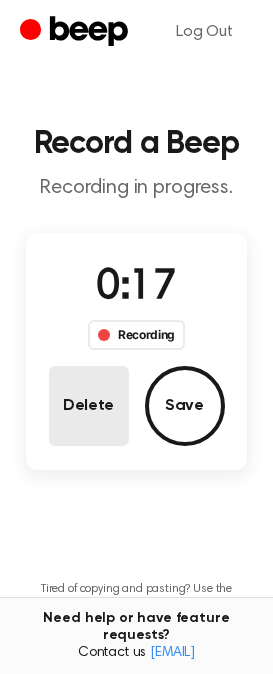 click on "Delete" at bounding box center (89, 406) 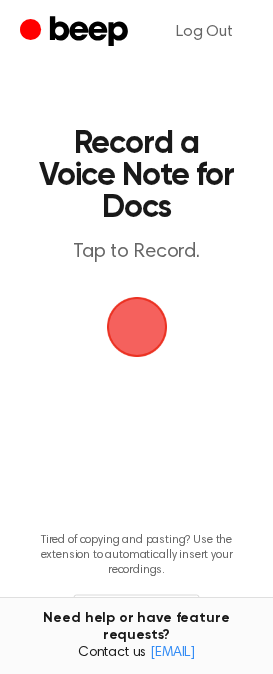 click at bounding box center (137, 327) 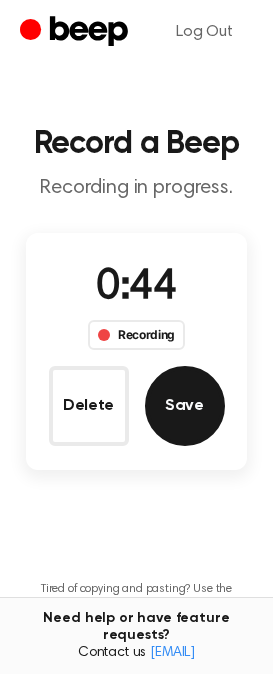 click on "Save" at bounding box center [185, 406] 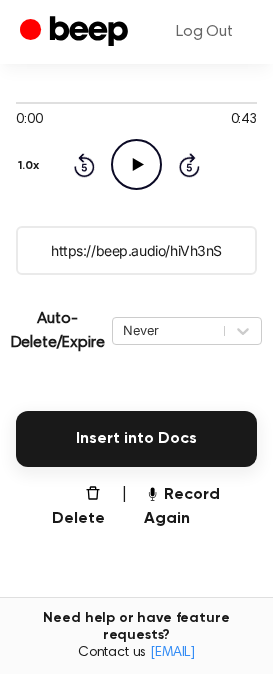 scroll, scrollTop: 229, scrollLeft: 0, axis: vertical 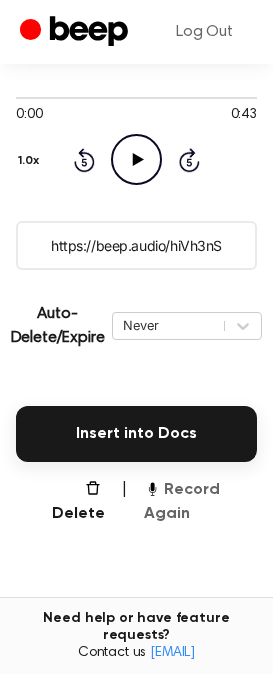 click on "Record Again" at bounding box center [200, 502] 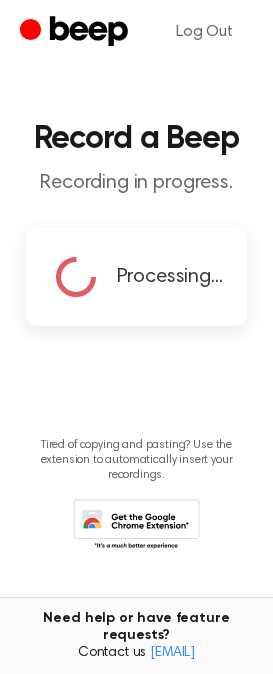 scroll, scrollTop: 0, scrollLeft: 0, axis: both 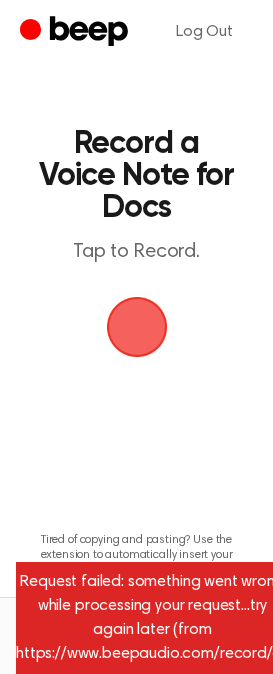 click at bounding box center (137, 327) 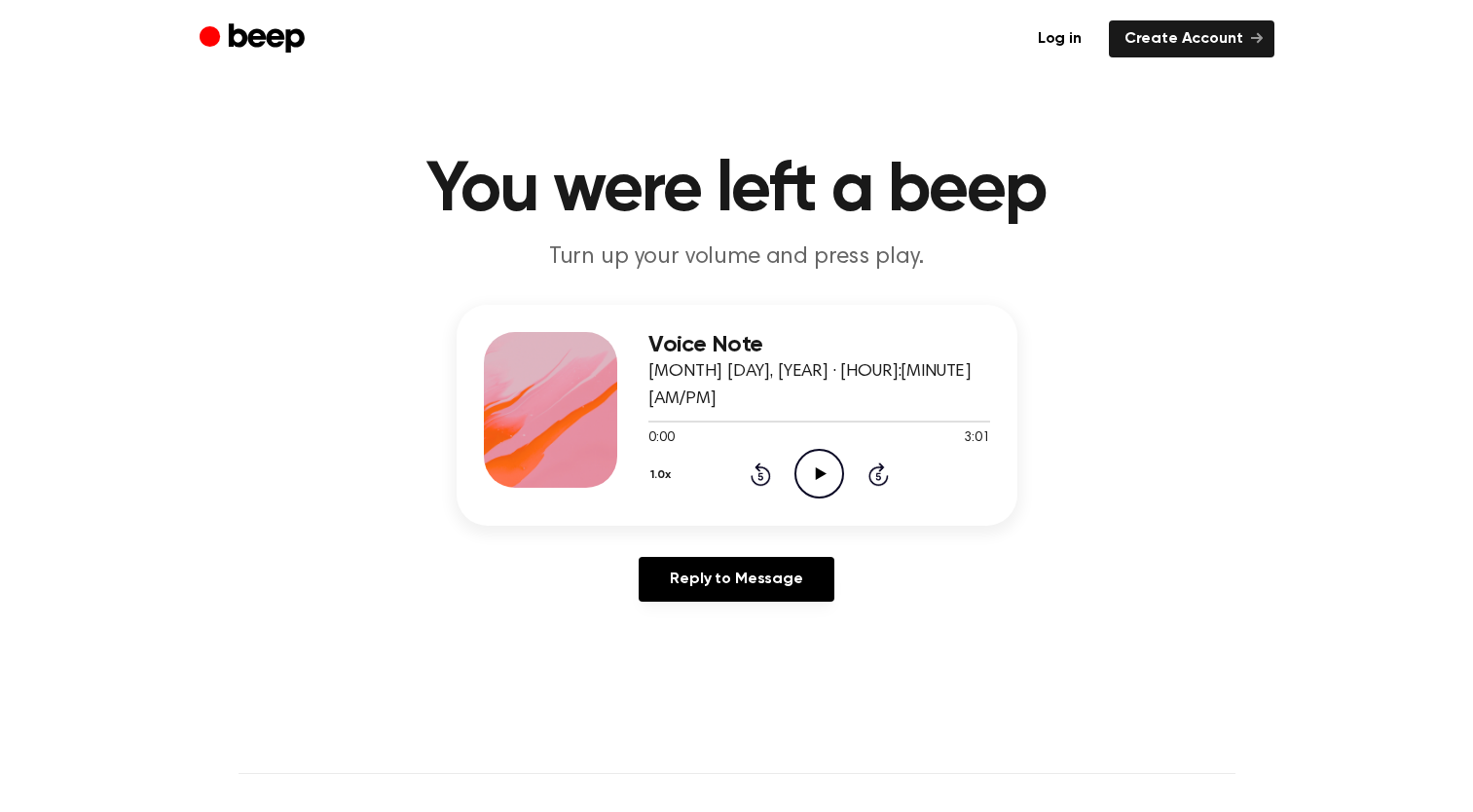 click 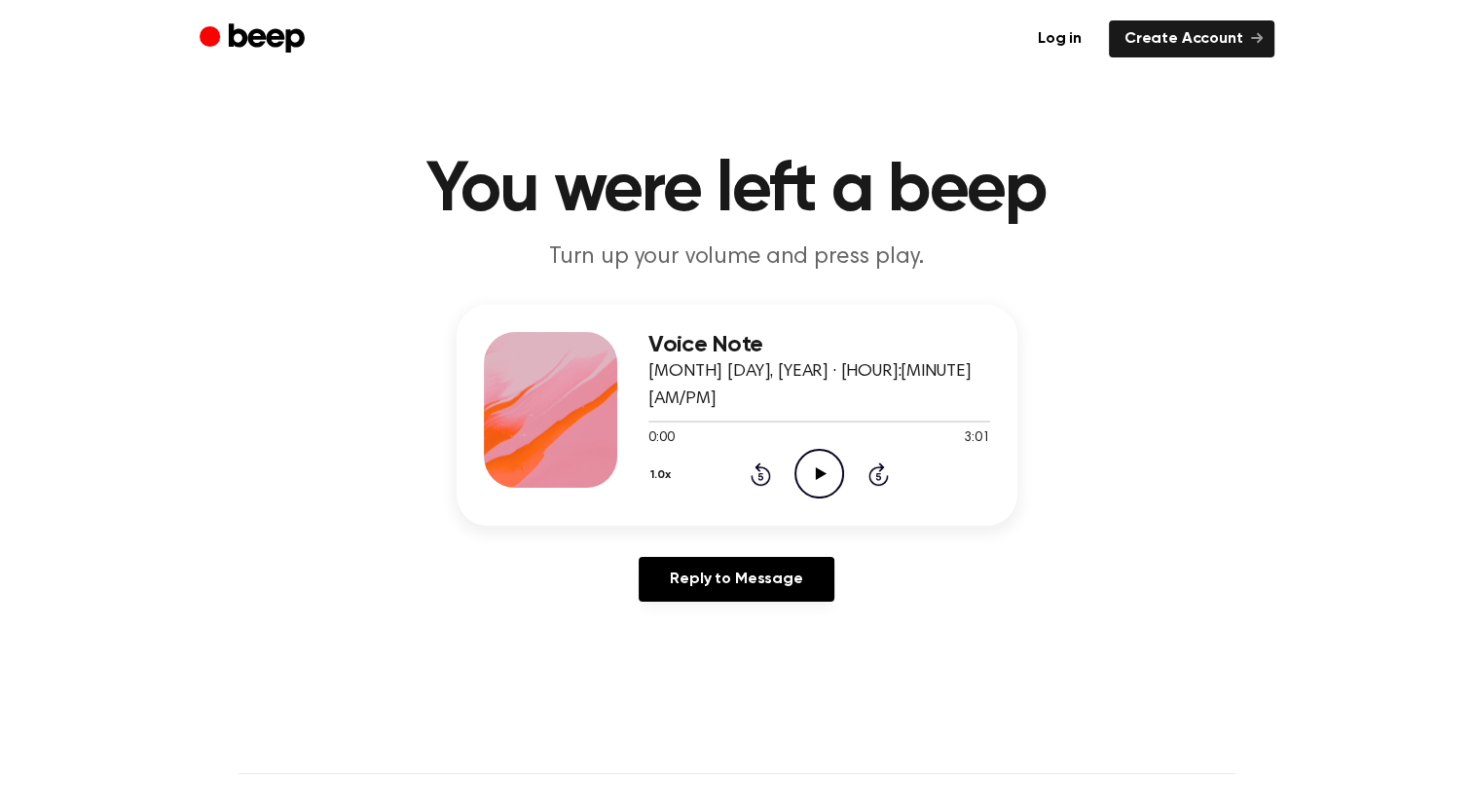 scroll, scrollTop: 0, scrollLeft: 0, axis: both 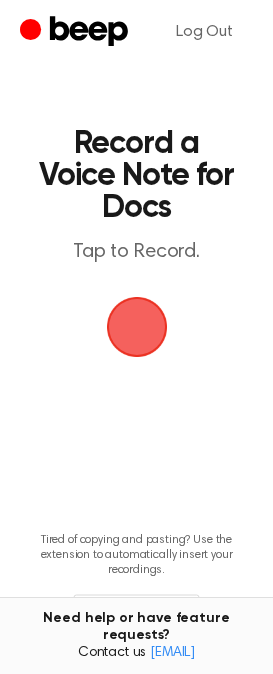 click at bounding box center (137, 327) 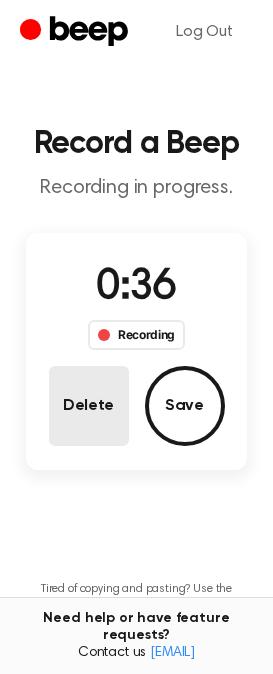 click on "Delete" at bounding box center [89, 406] 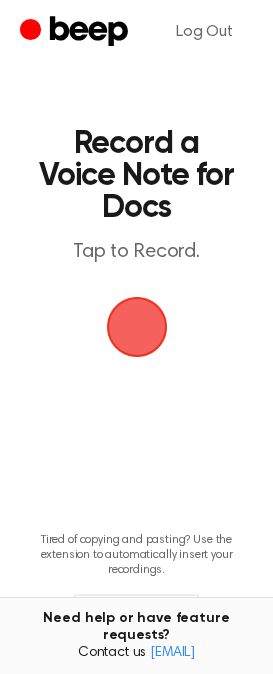 click at bounding box center [137, 327] 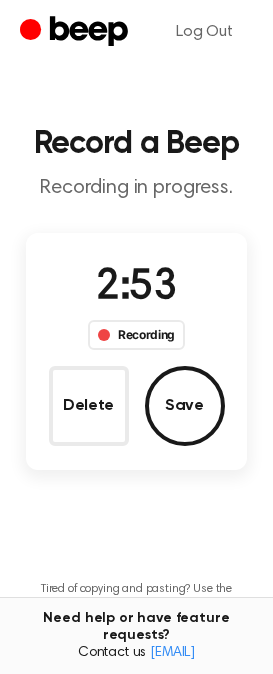 click on "Save" at bounding box center (185, 406) 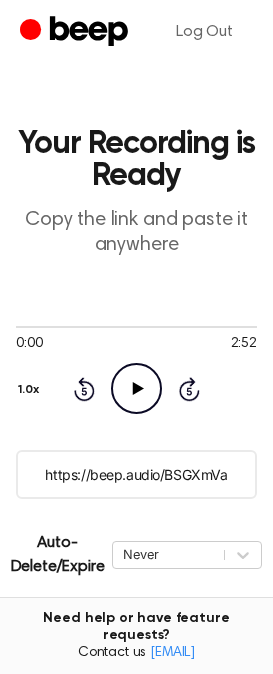 click on "https://beep.audio/BSGXmVa" at bounding box center [136, 474] 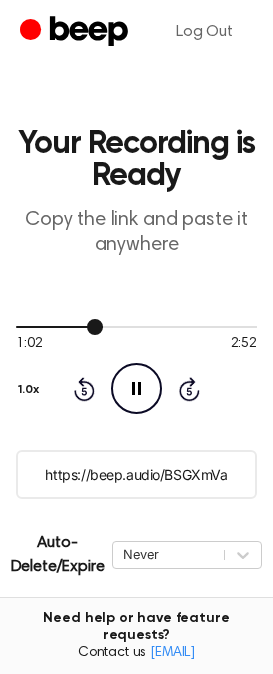 click at bounding box center [136, 326] 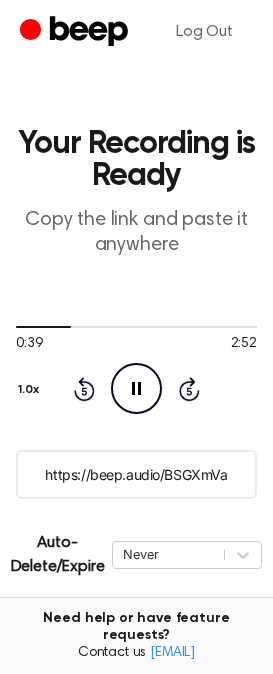 drag, startPoint x: 69, startPoint y: 324, endPoint x: -1, endPoint y: 329, distance: 70.178345 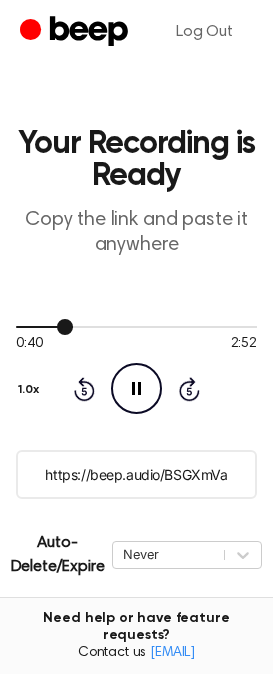 drag, startPoint x: -1, startPoint y: 329, endPoint x: 25, endPoint y: 330, distance: 26.019224 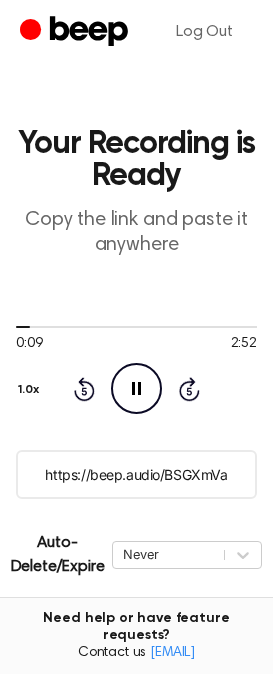 drag, startPoint x: 19, startPoint y: 329, endPoint x: -19, endPoint y: 322, distance: 38.63936 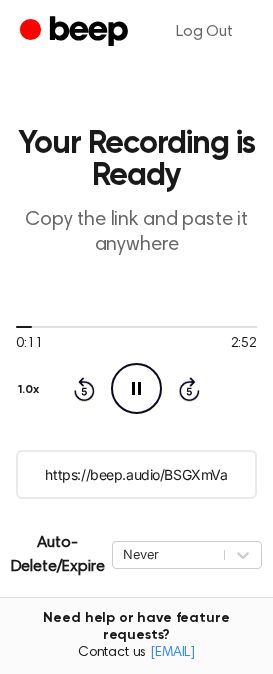 click 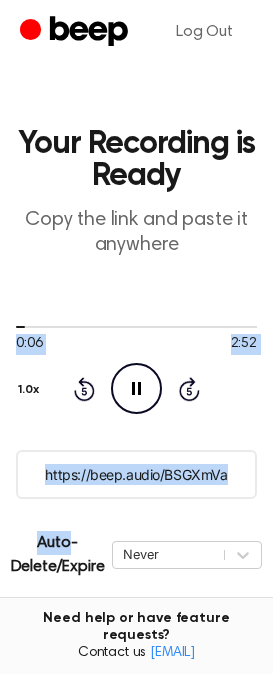 click 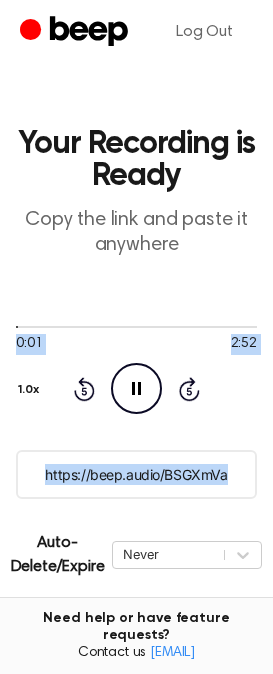 click 